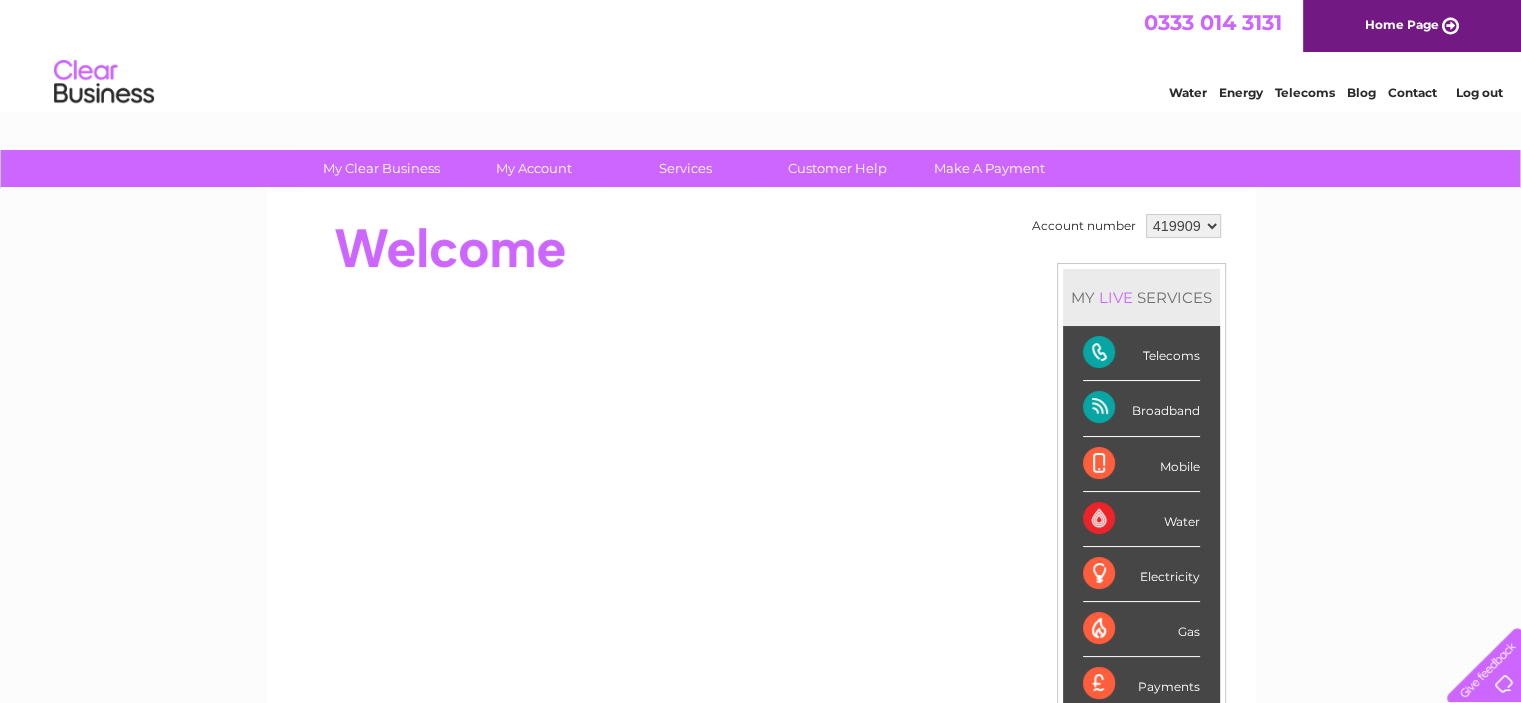scroll, scrollTop: 0, scrollLeft: 0, axis: both 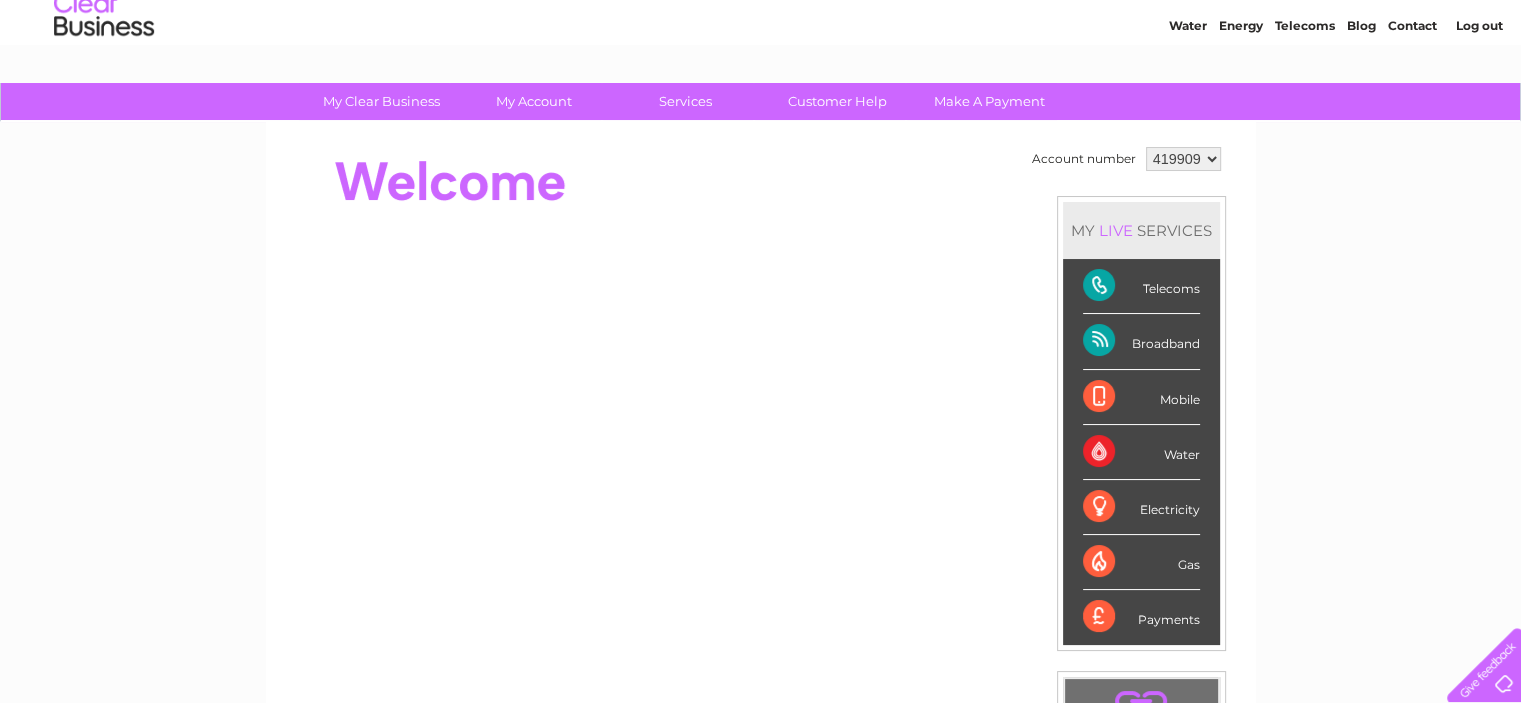click on "Contact" at bounding box center [1412, 25] 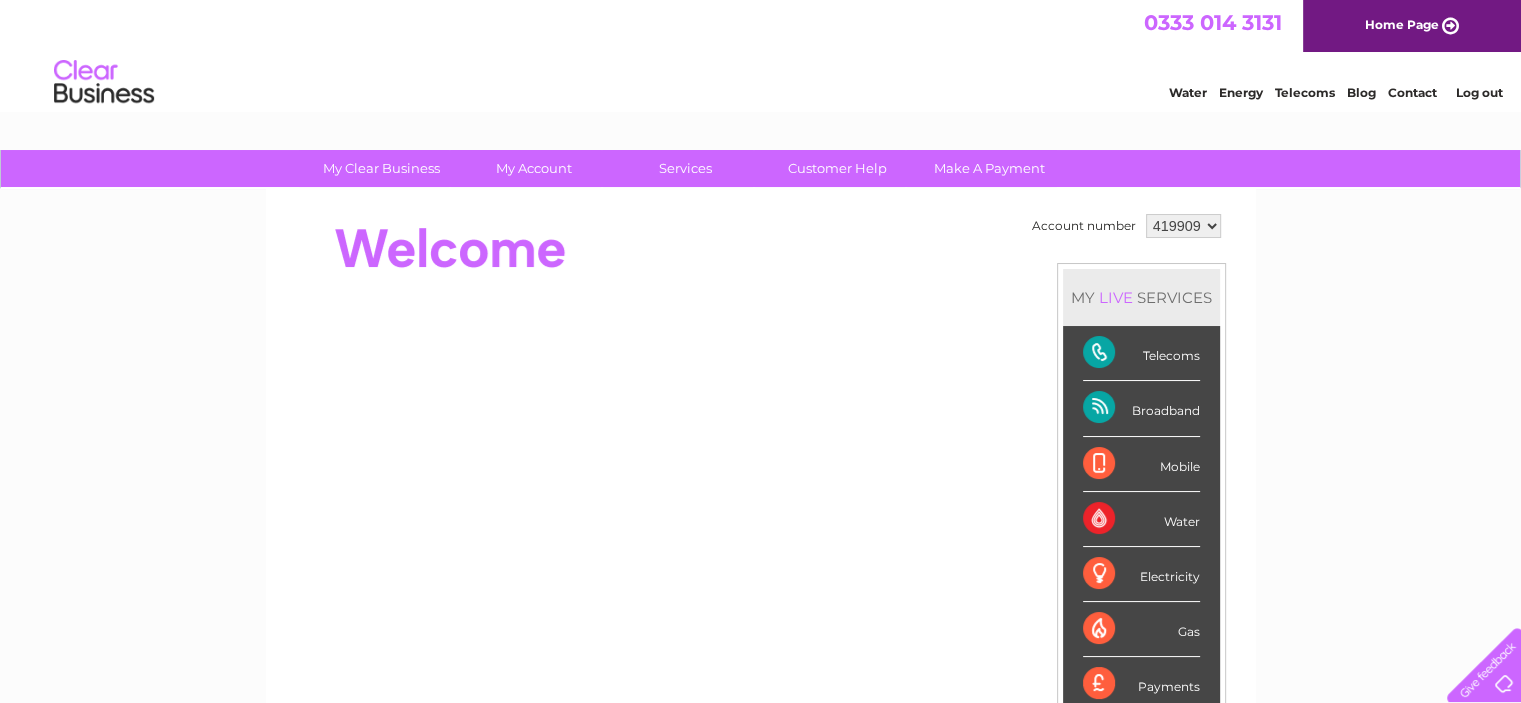 scroll, scrollTop: 0, scrollLeft: 0, axis: both 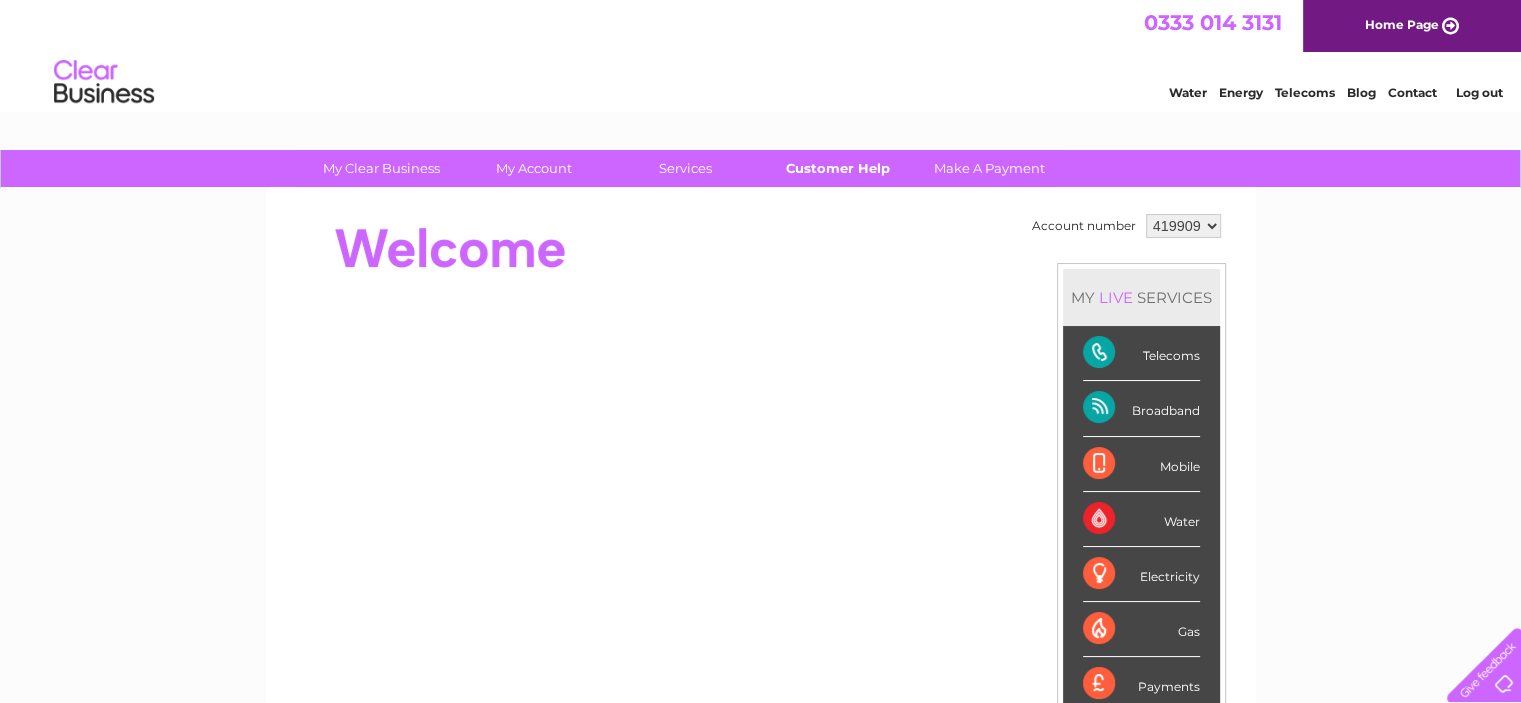 click on "Customer Help" at bounding box center (837, 168) 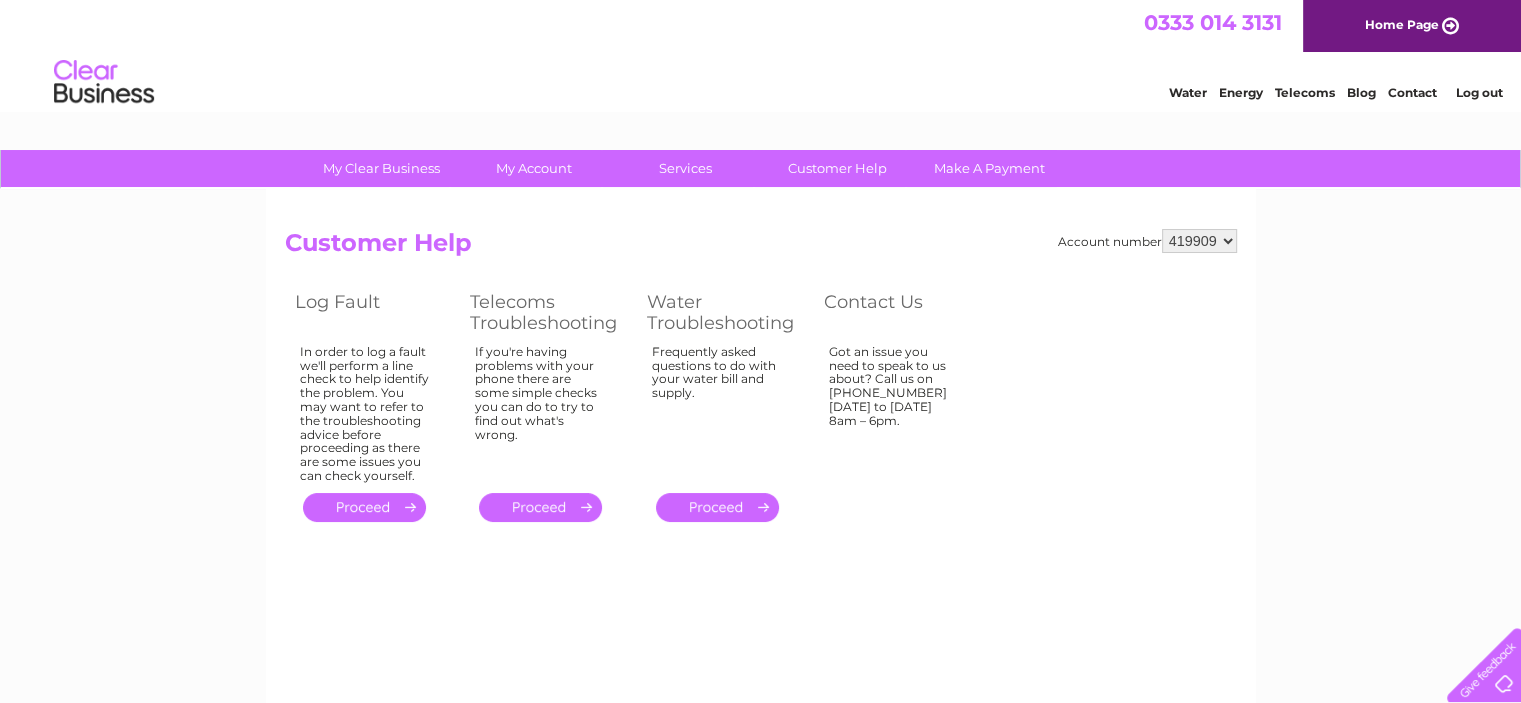 scroll, scrollTop: 0, scrollLeft: 0, axis: both 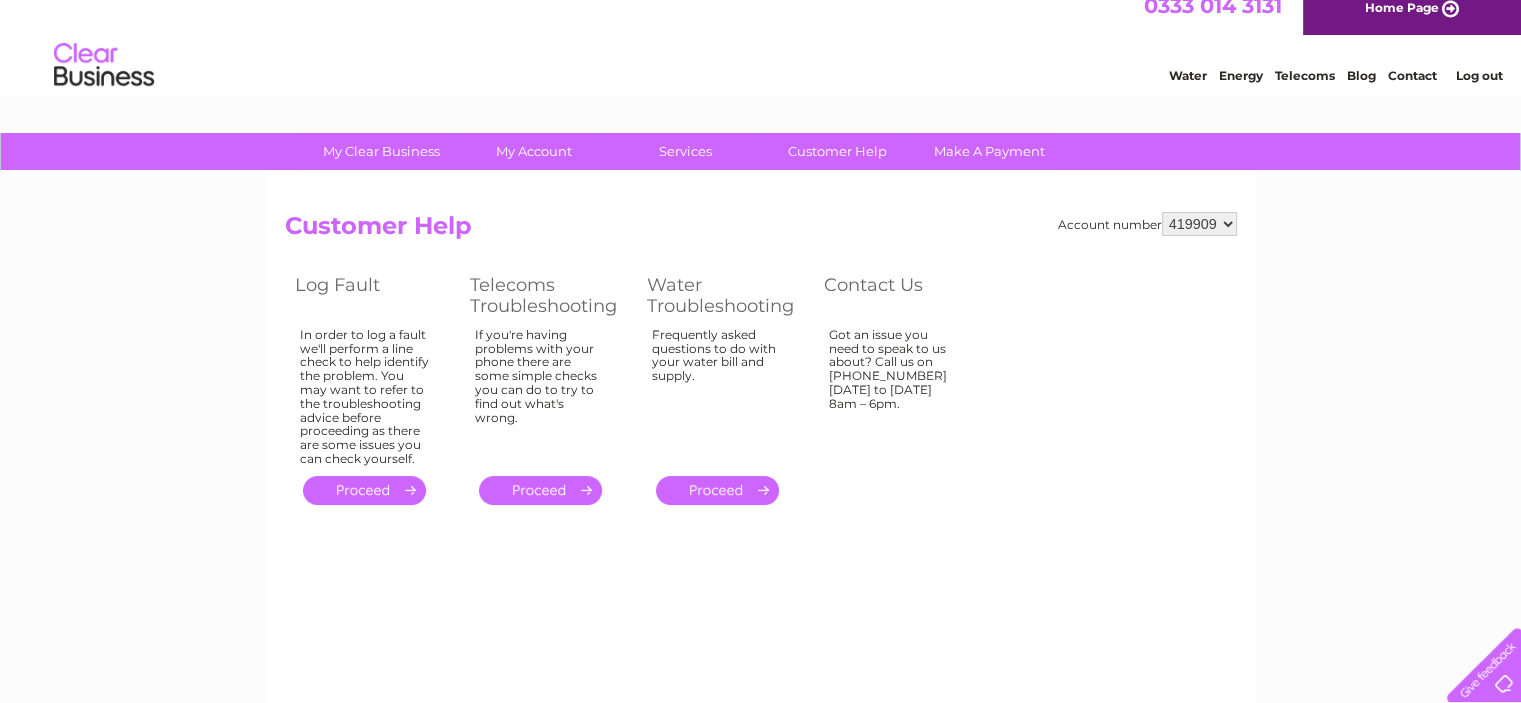 click on "." at bounding box center [540, 490] 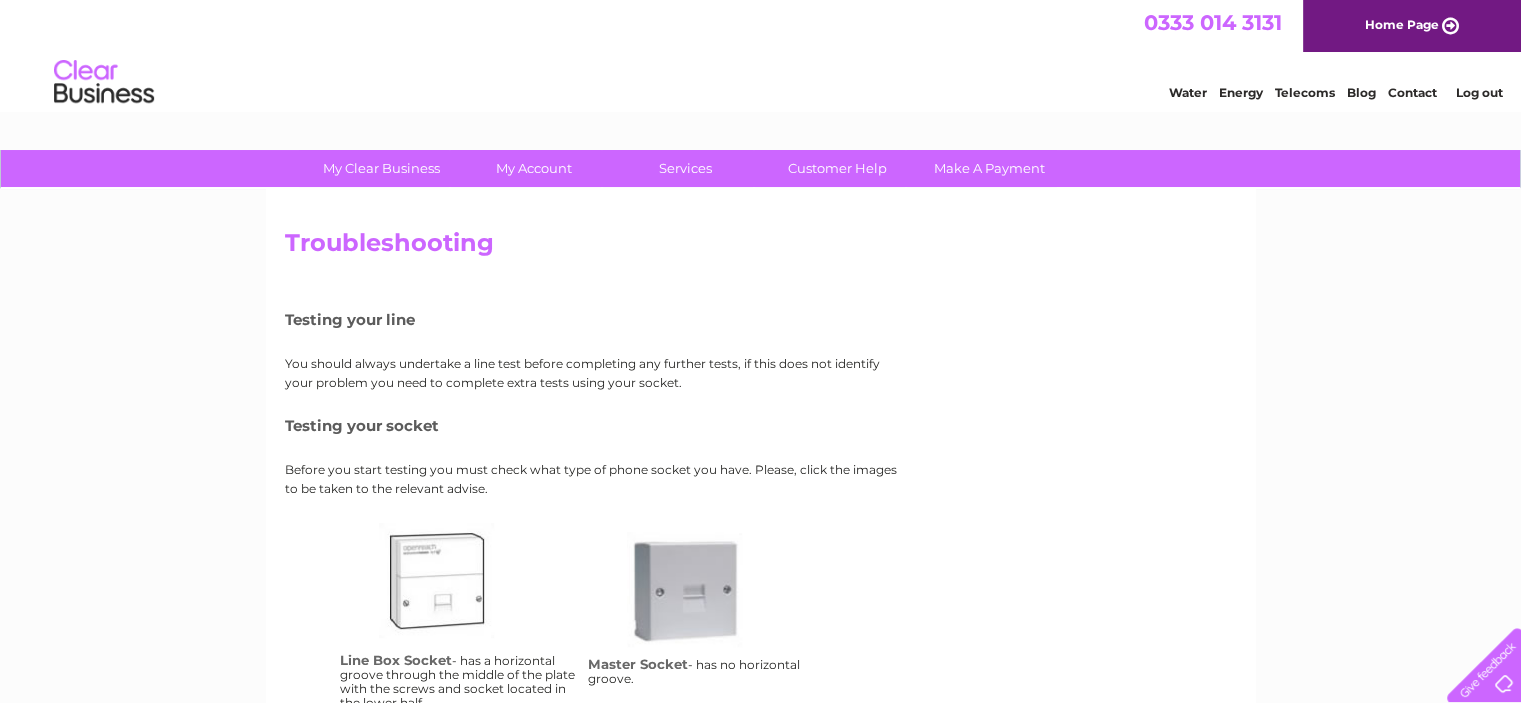 scroll, scrollTop: 0, scrollLeft: 0, axis: both 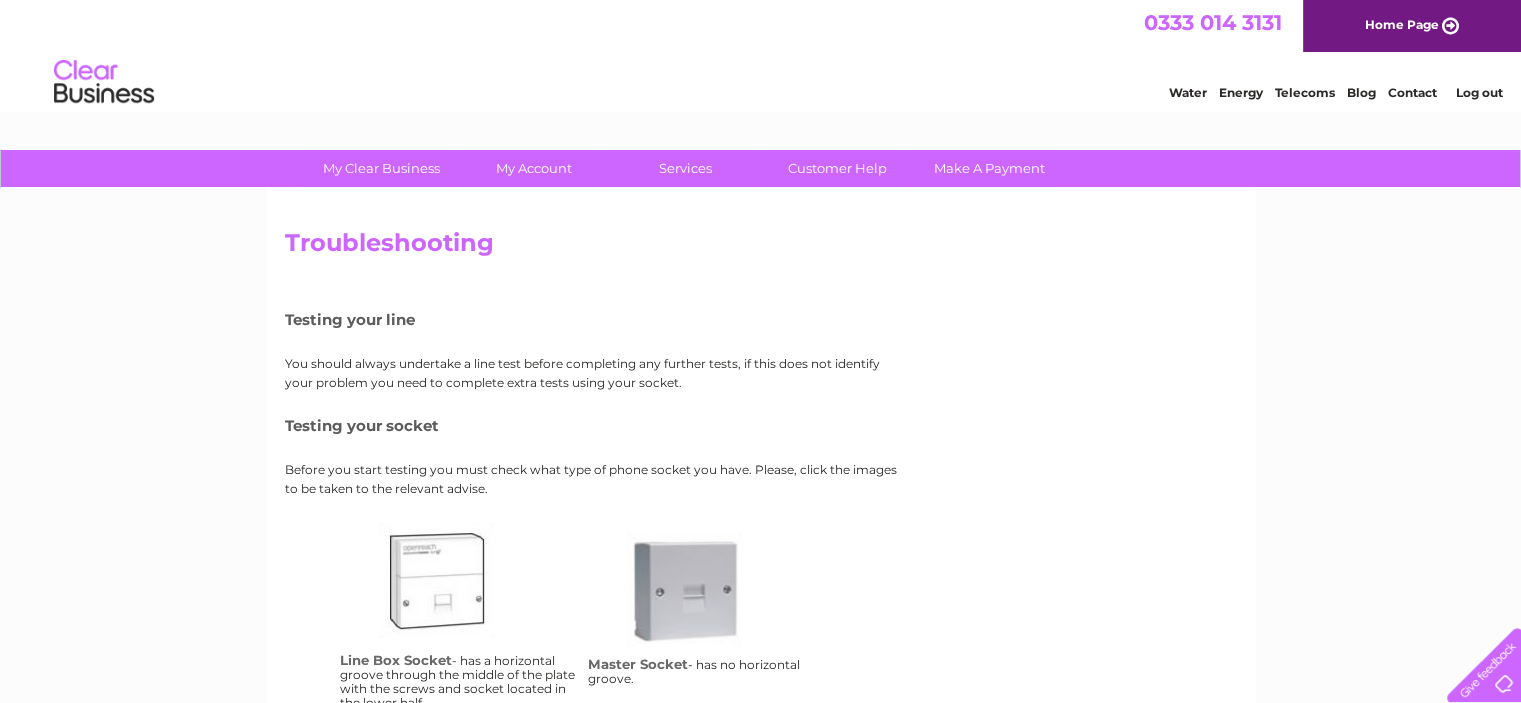 click on "Contact" at bounding box center (1412, 92) 